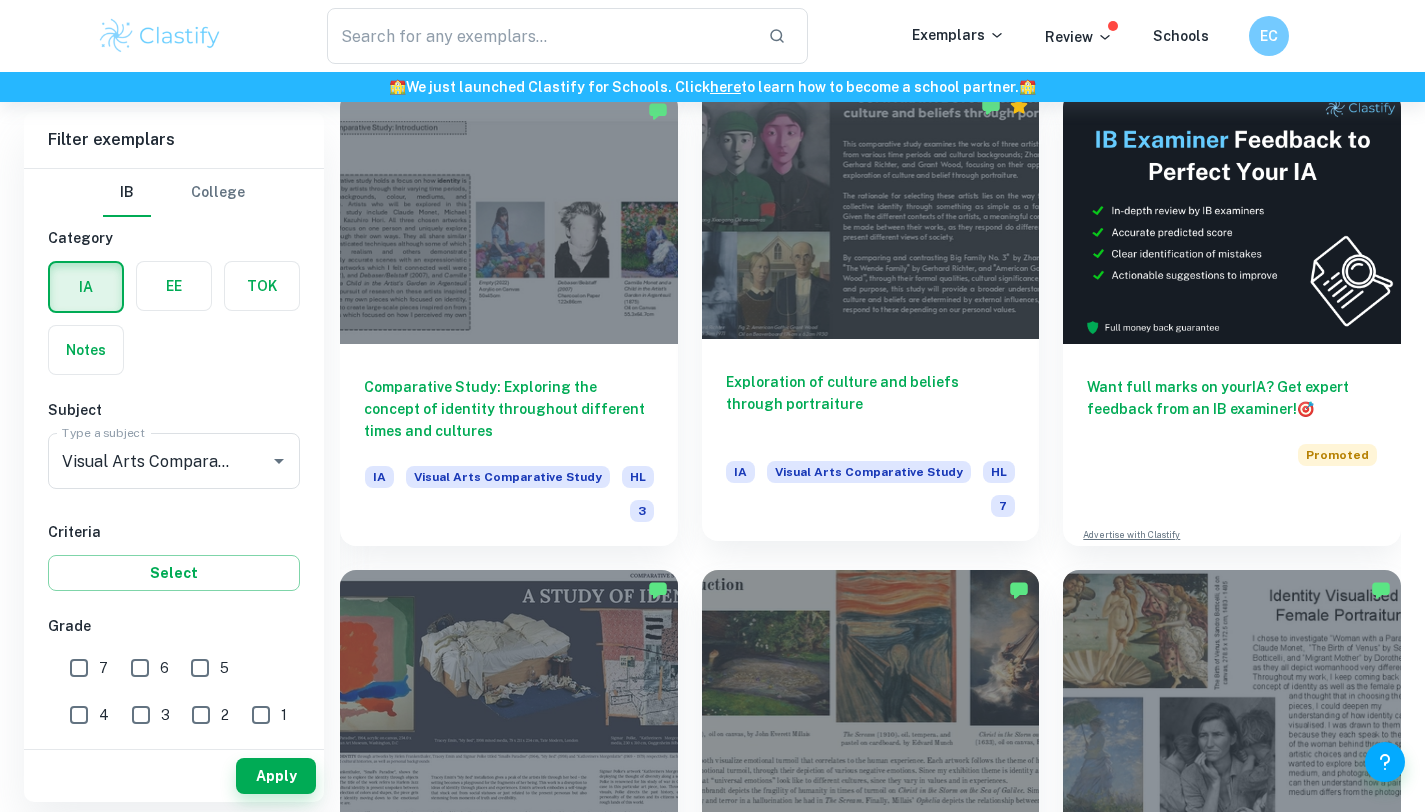 scroll, scrollTop: 487, scrollLeft: 0, axis: vertical 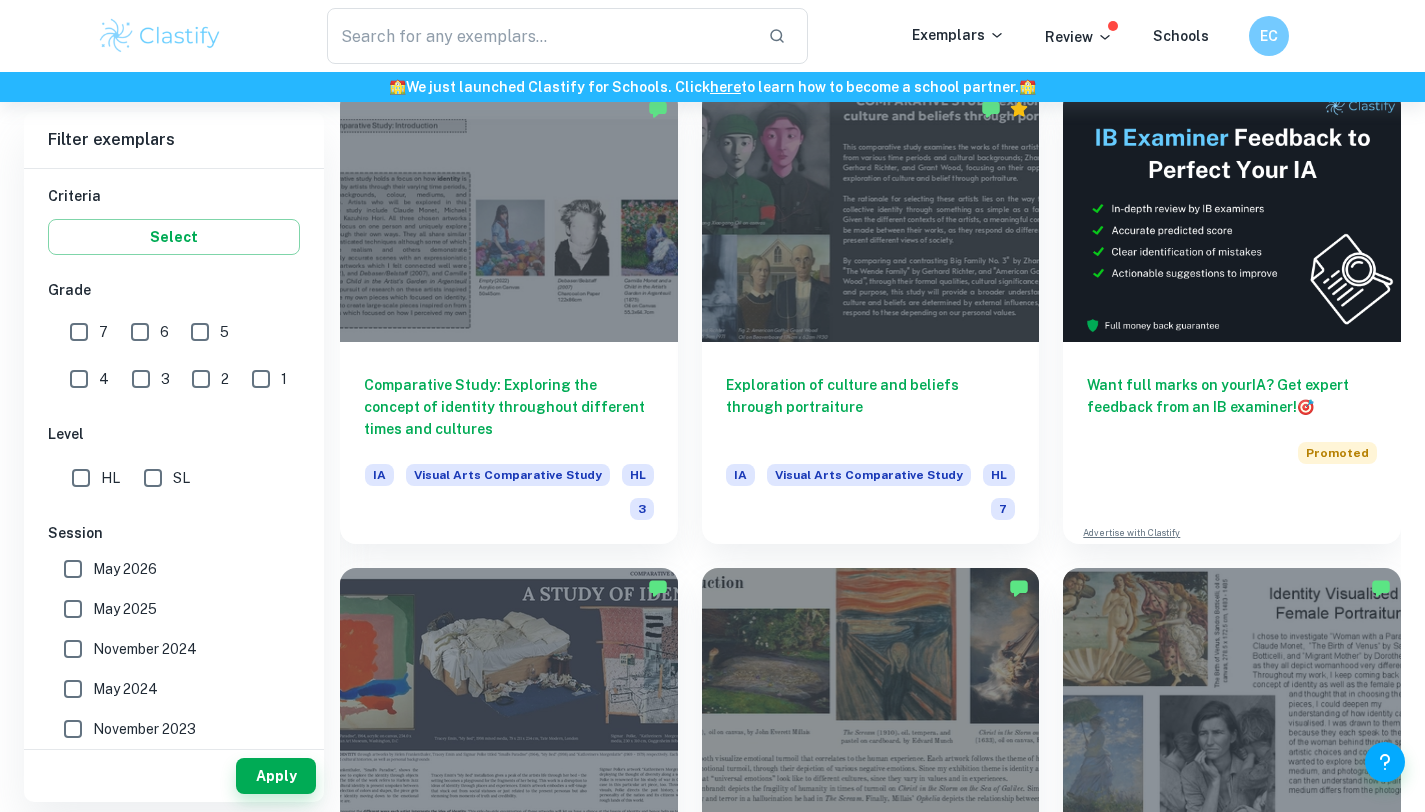 click on "May 2026" at bounding box center (168, 569) 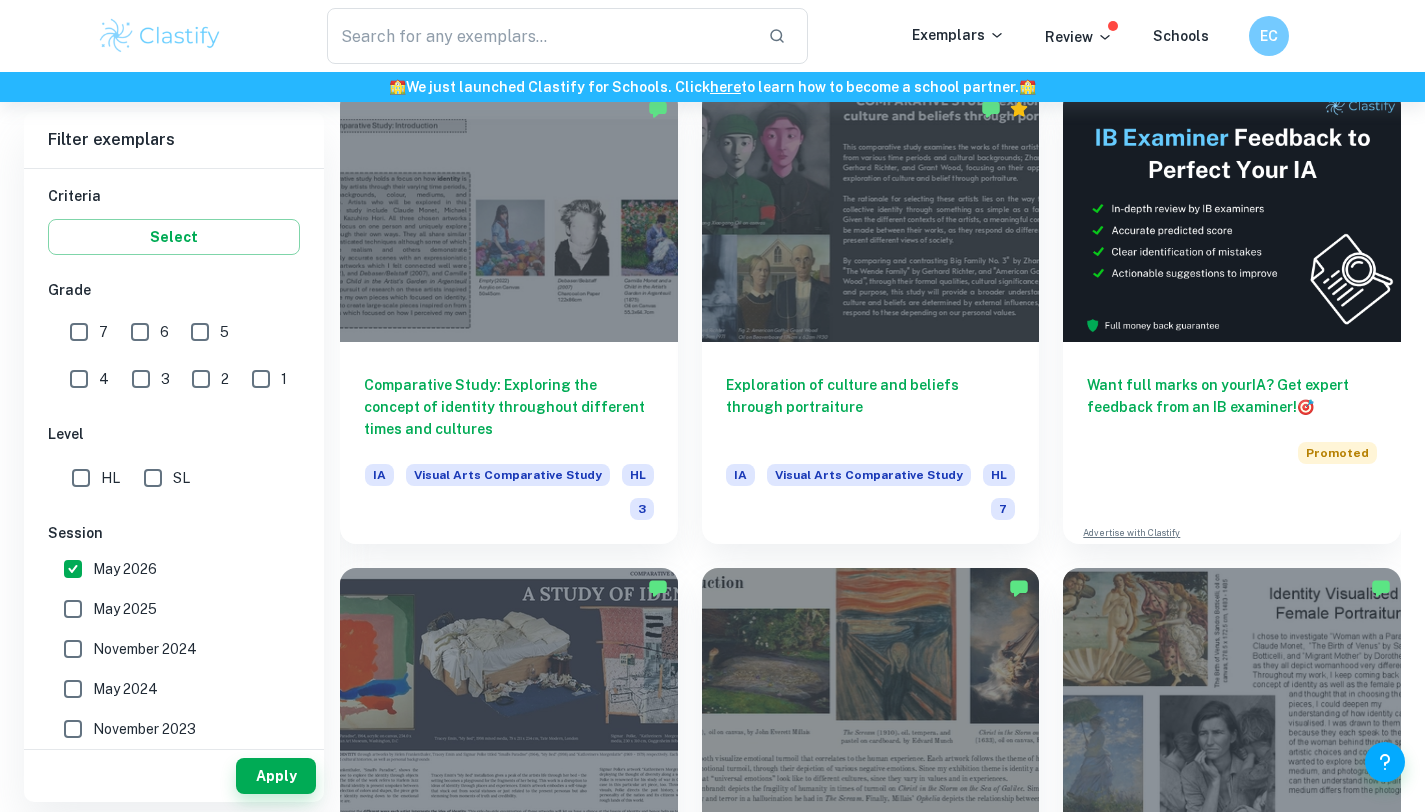 click on "May 2025" at bounding box center (125, 609) 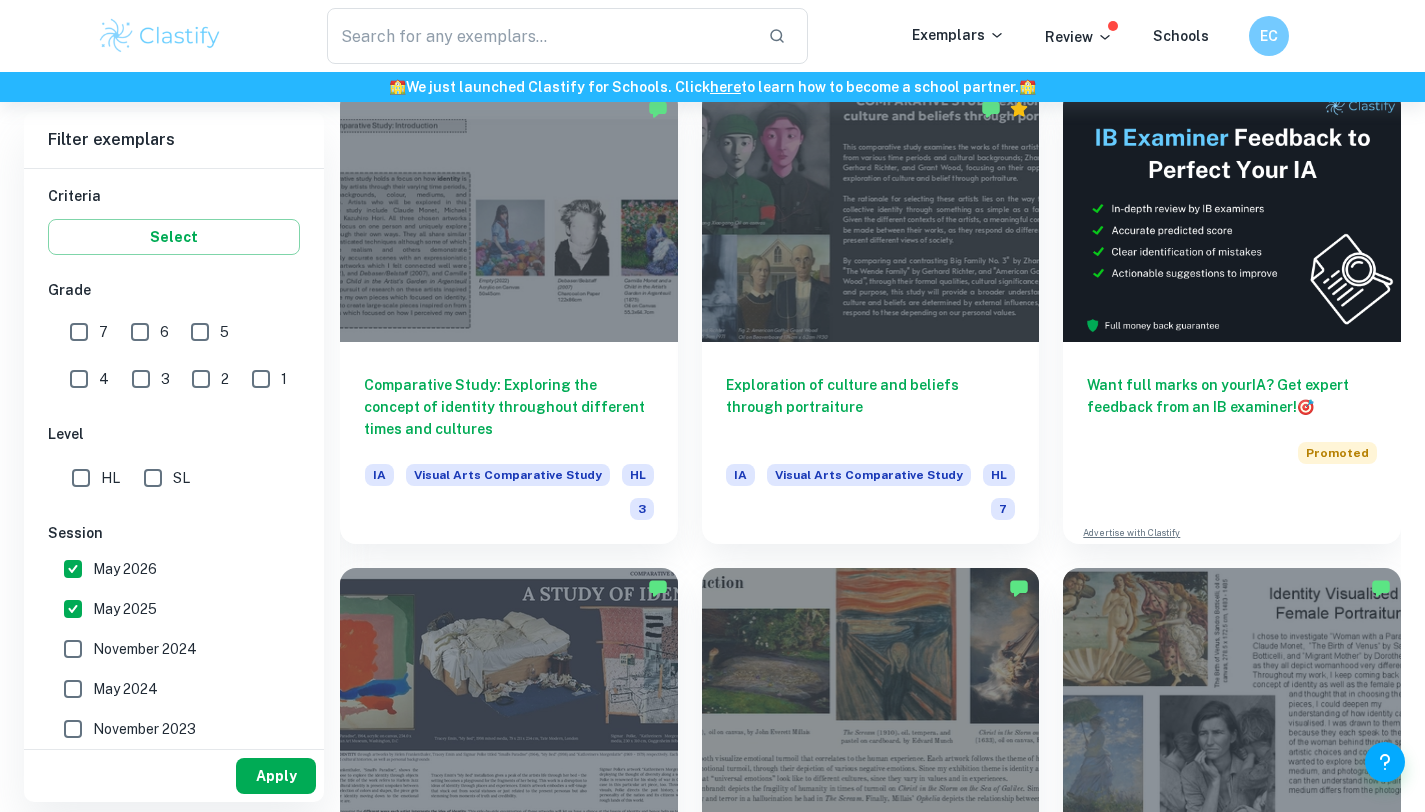 click on "Apply" at bounding box center (276, 776) 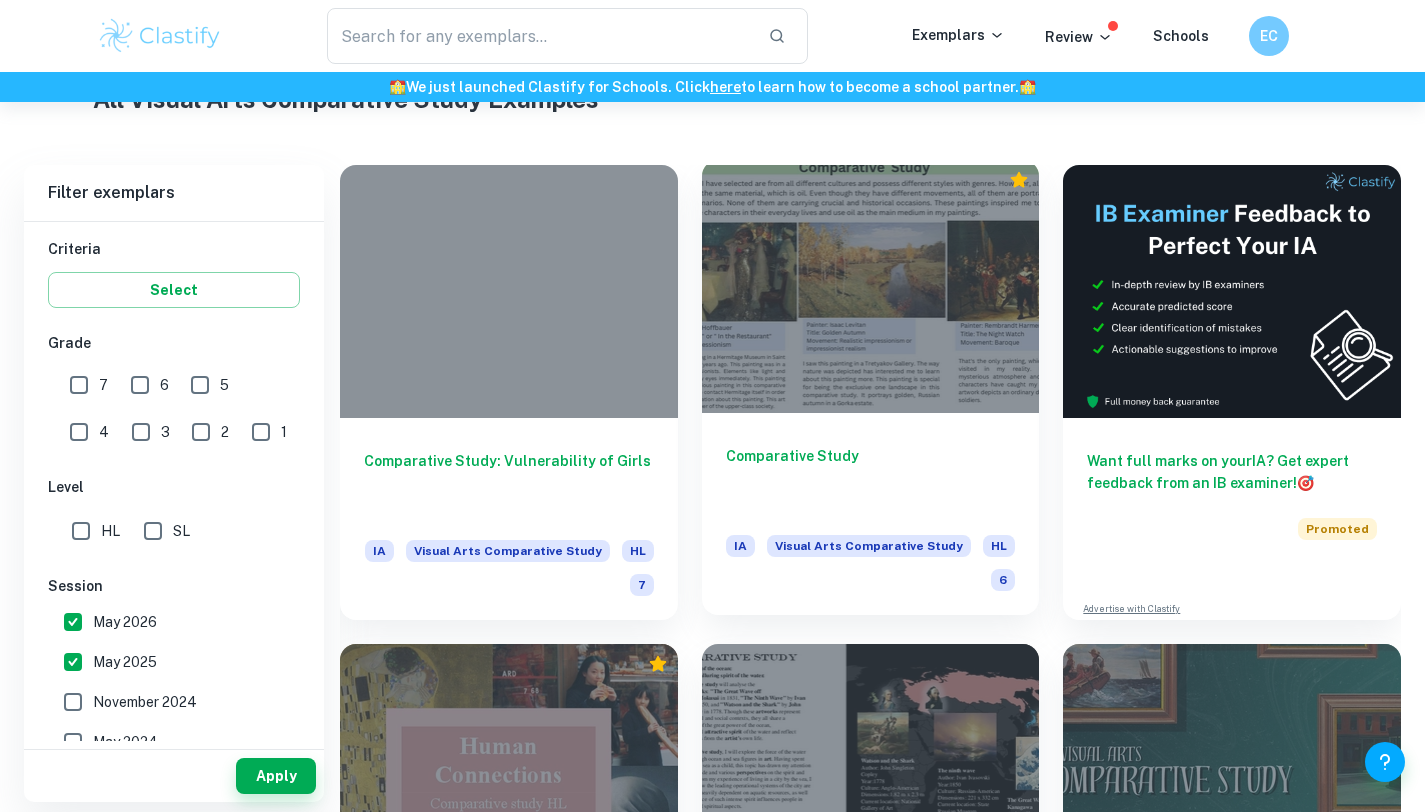 scroll, scrollTop: 412, scrollLeft: 0, axis: vertical 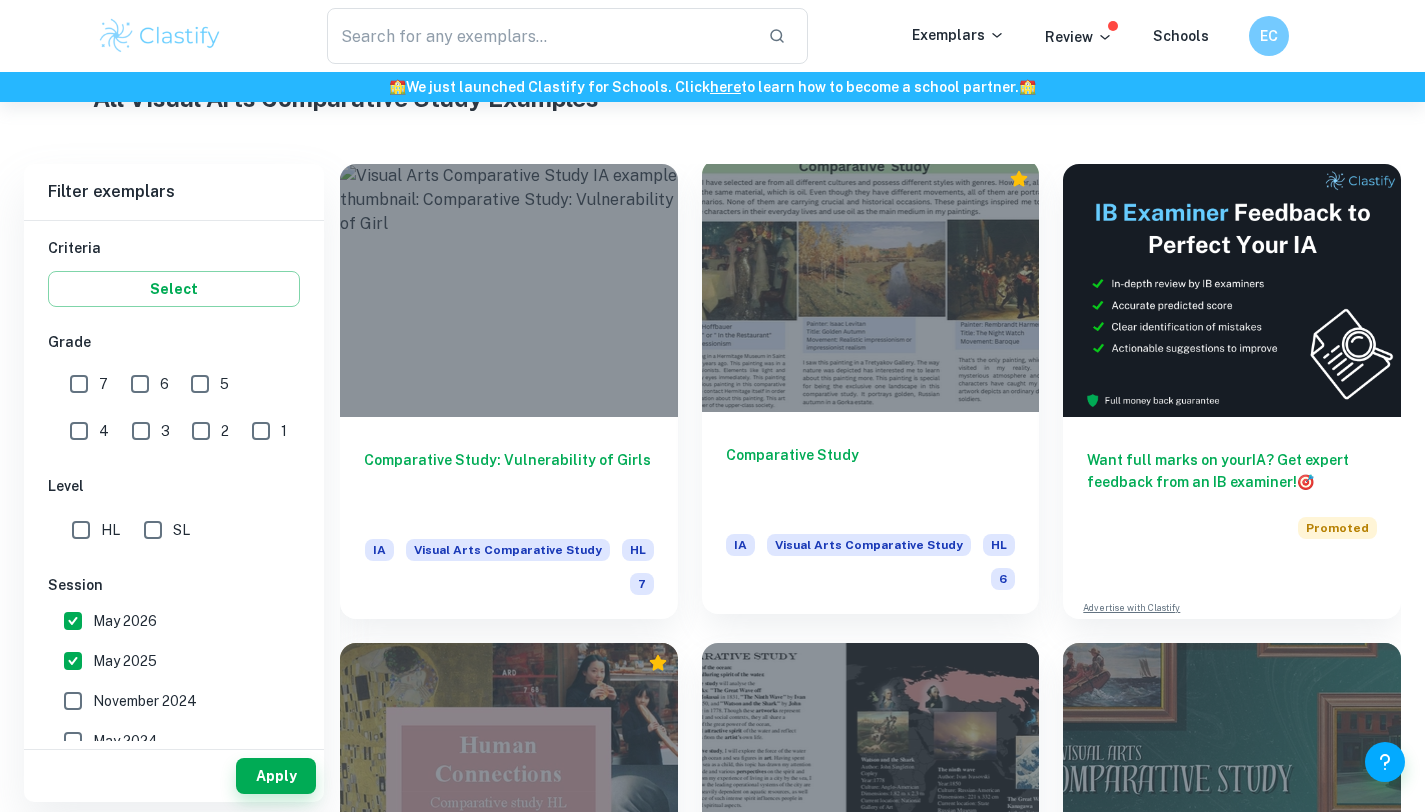 click at bounding box center (871, 285) 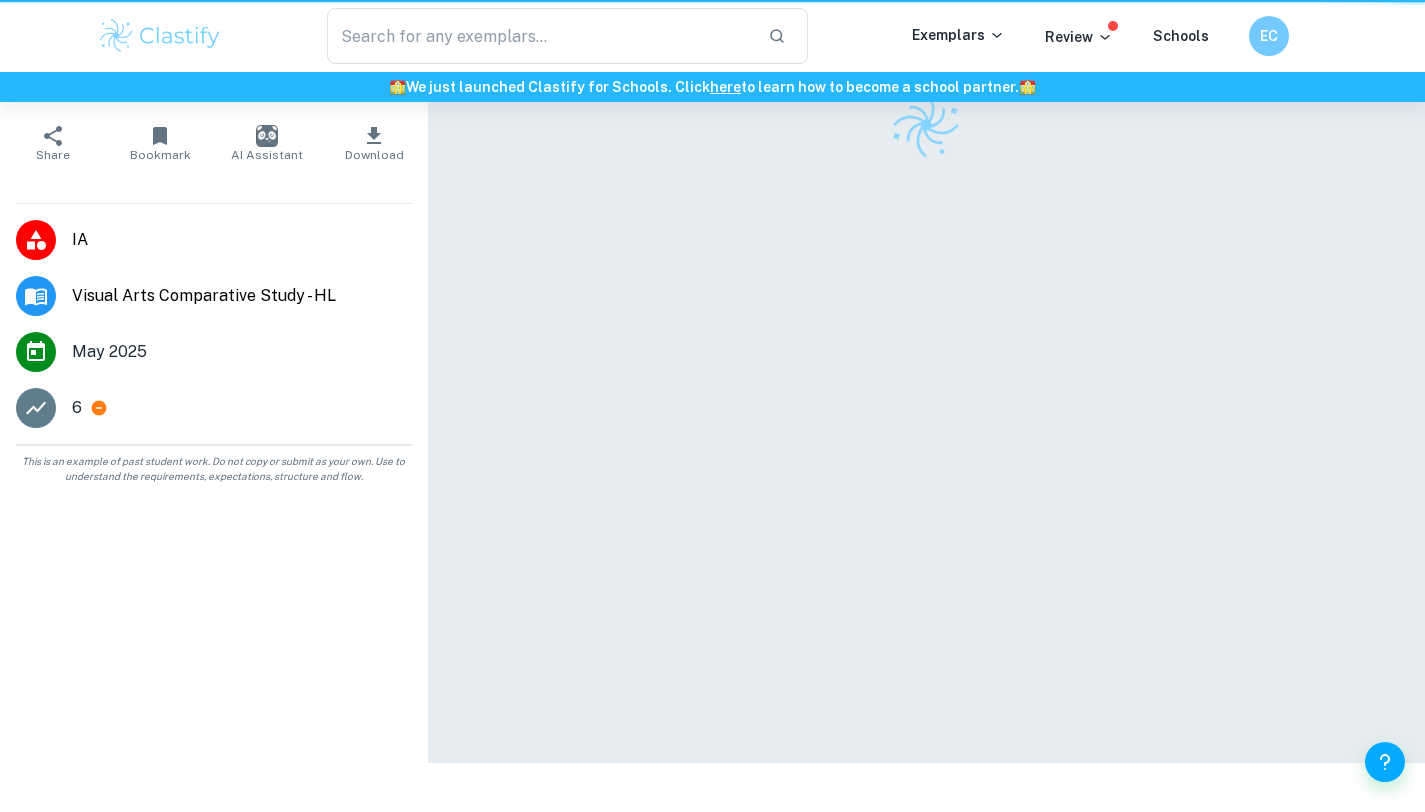 scroll, scrollTop: 0, scrollLeft: 0, axis: both 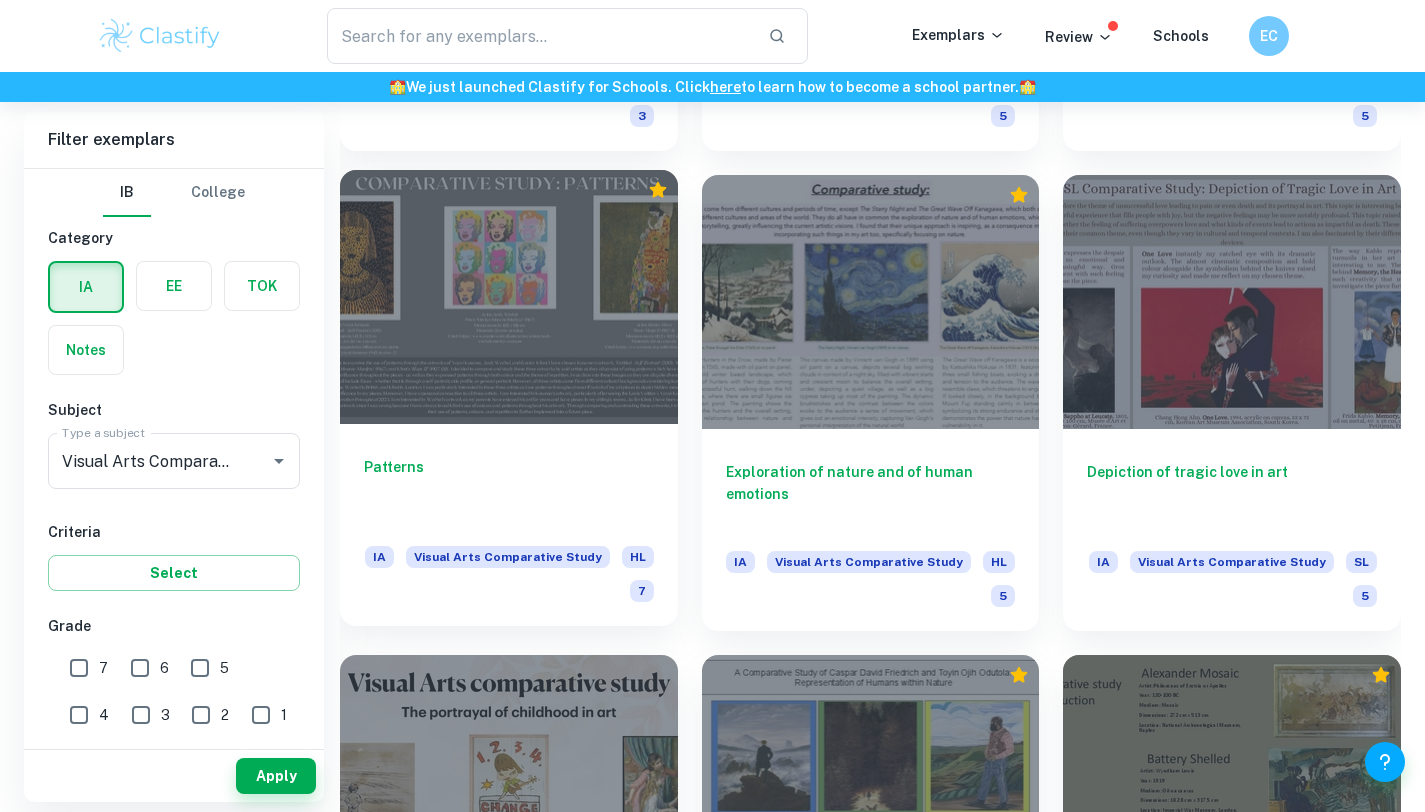 click on "Patterns" at bounding box center (509, 489) 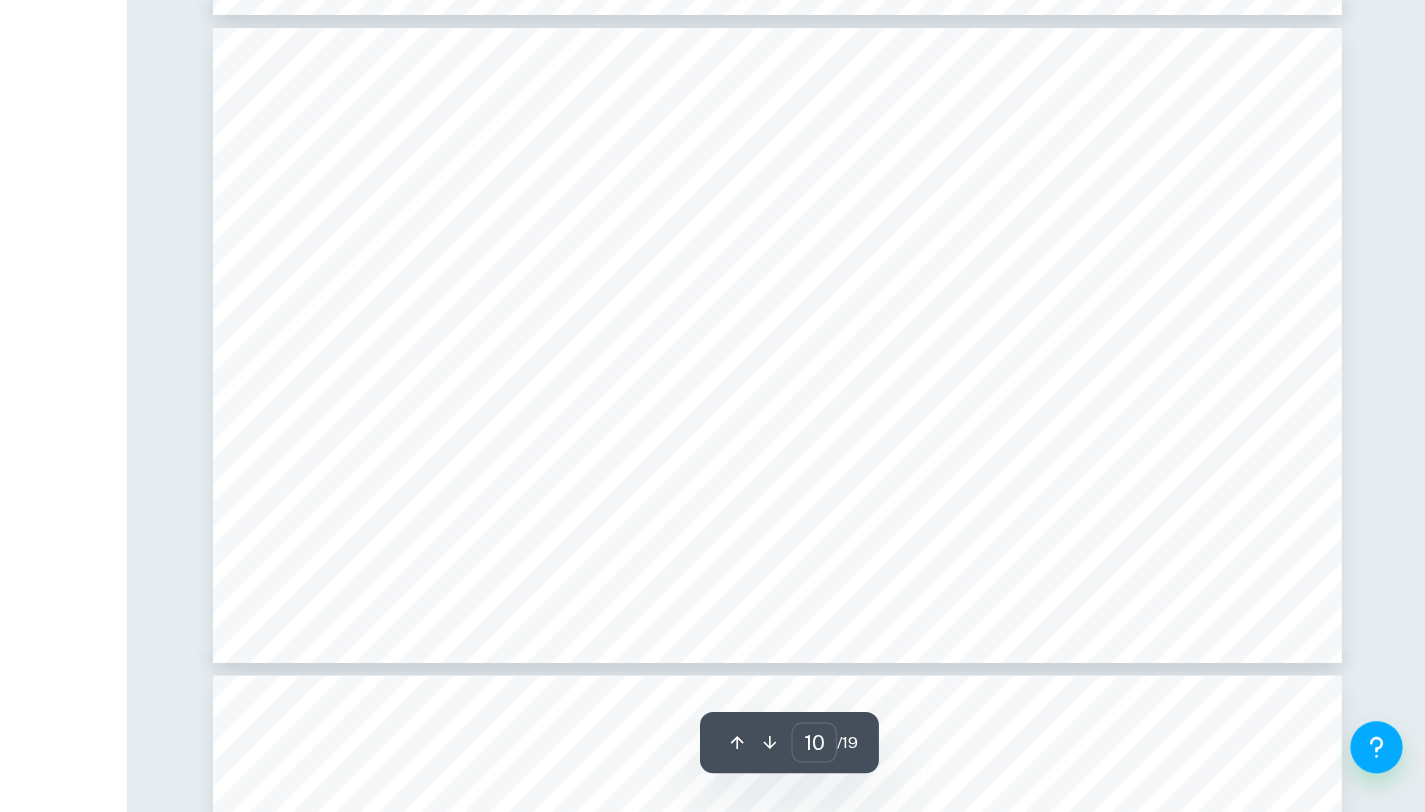 scroll, scrollTop: 4514, scrollLeft: 0, axis: vertical 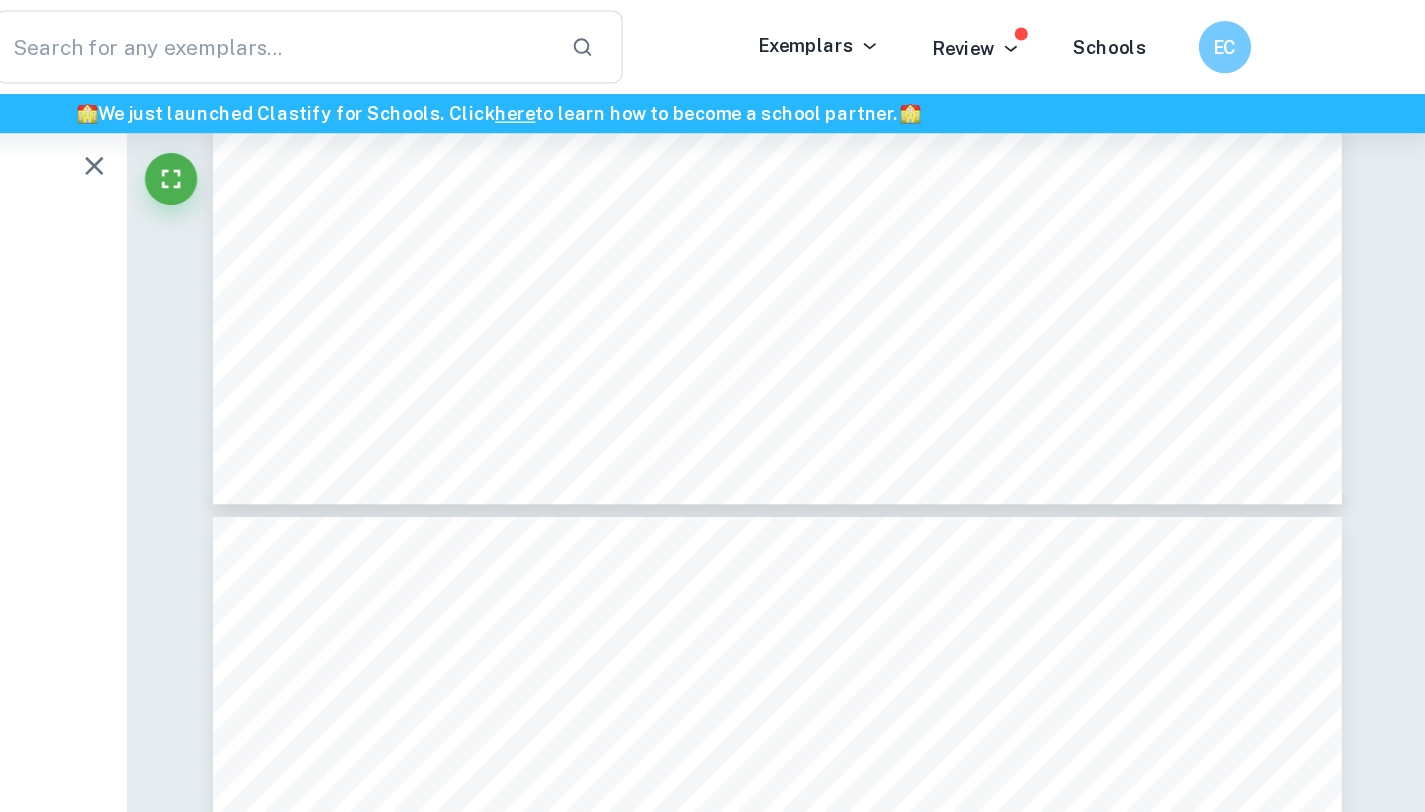 type on "8" 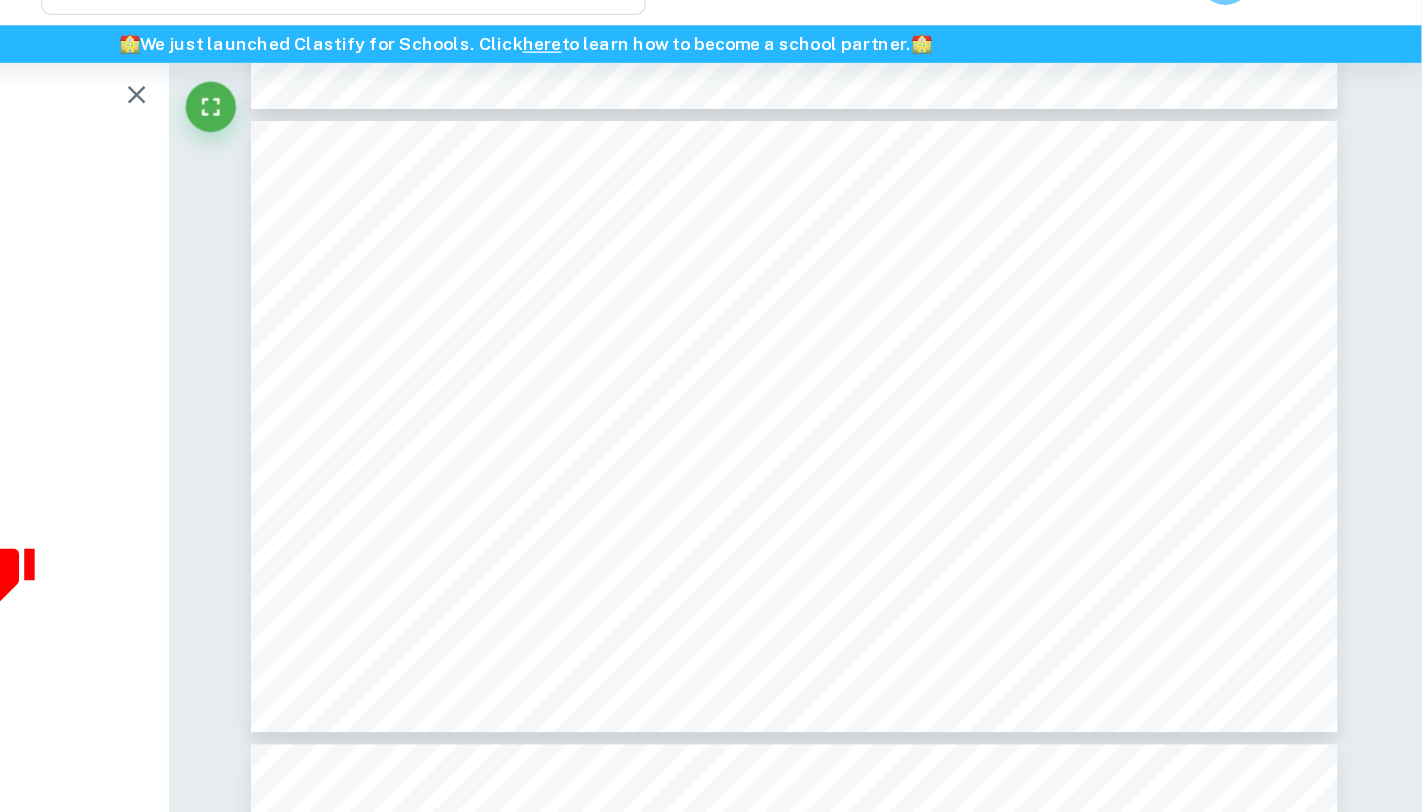 scroll, scrollTop: 3586, scrollLeft: 0, axis: vertical 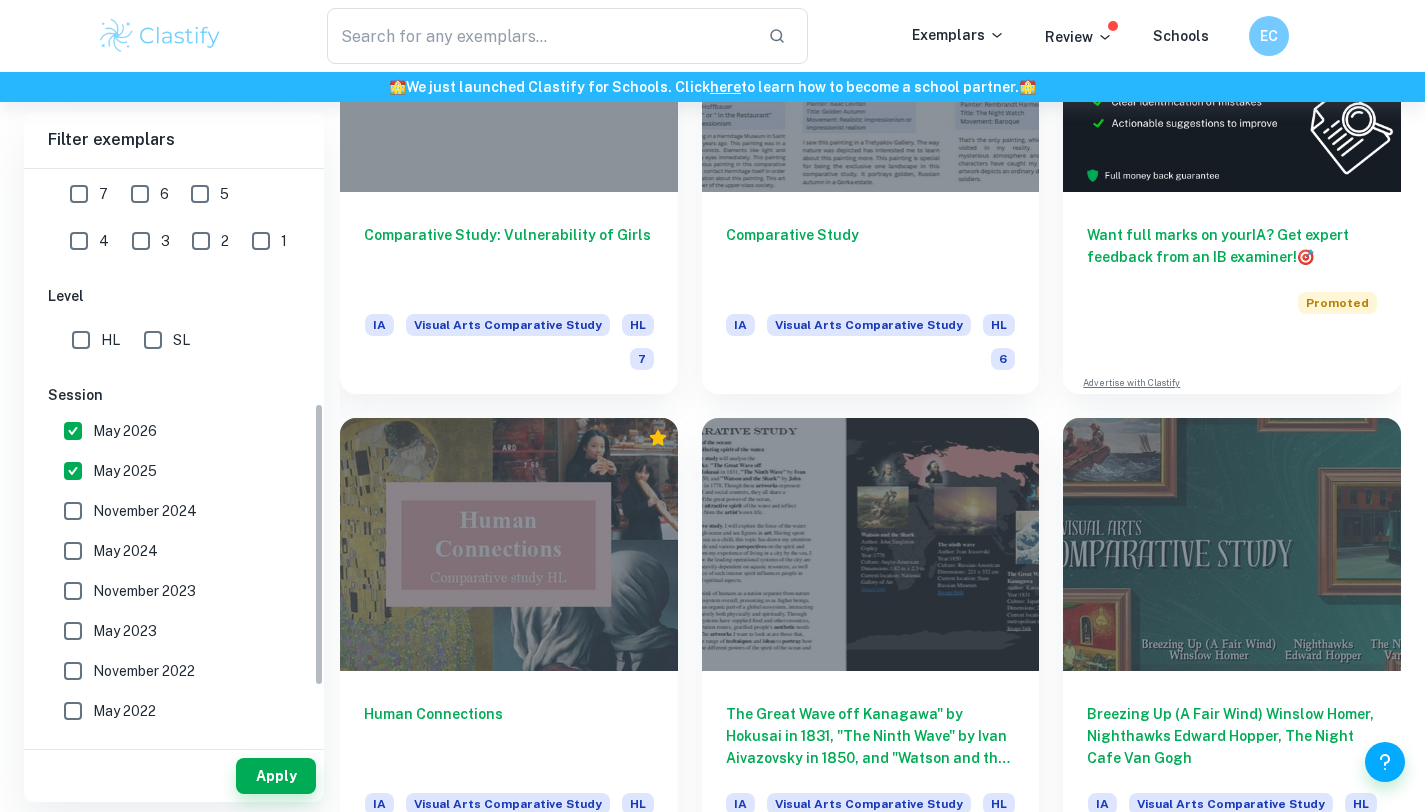 click on "November 2024" at bounding box center (145, 511) 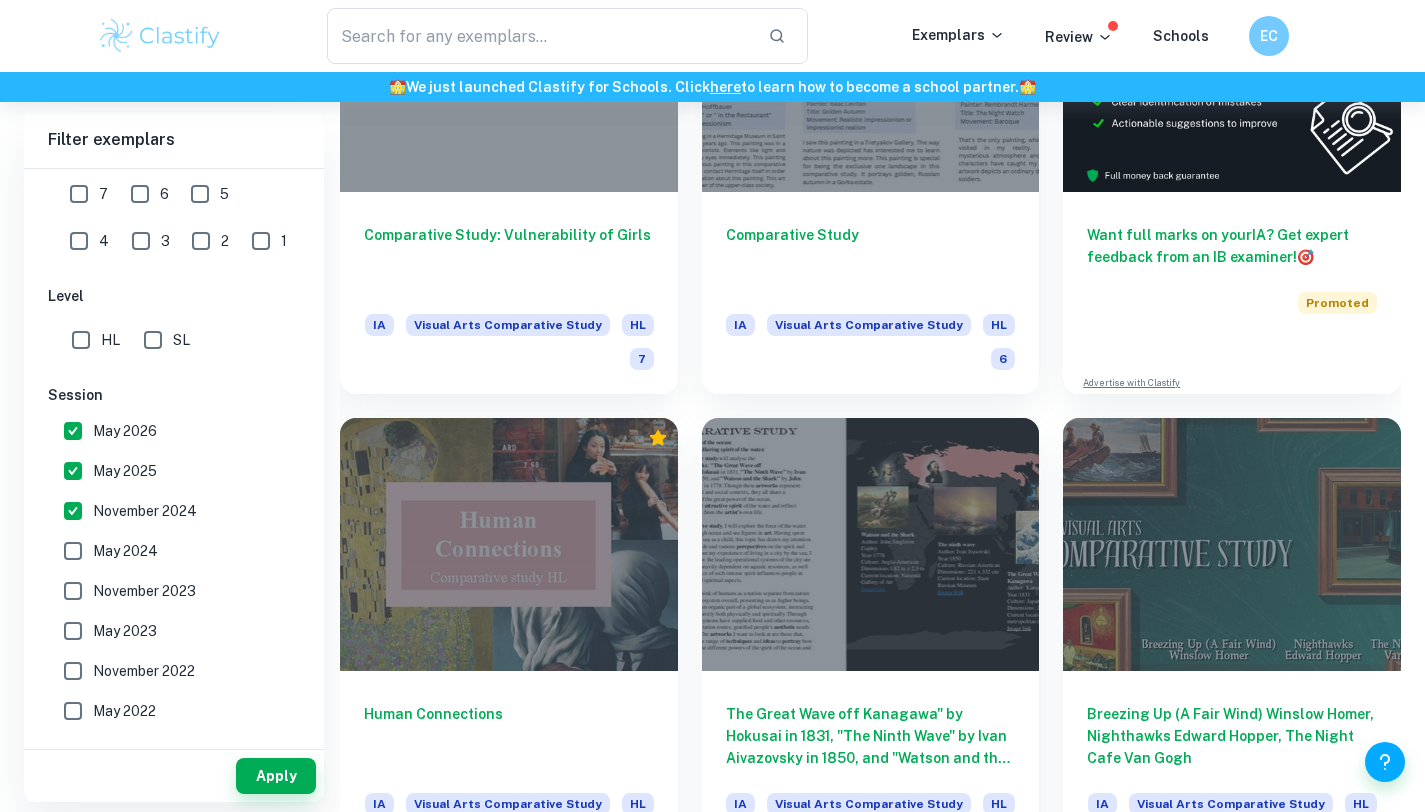 click on "May 2024" at bounding box center [168, 551] 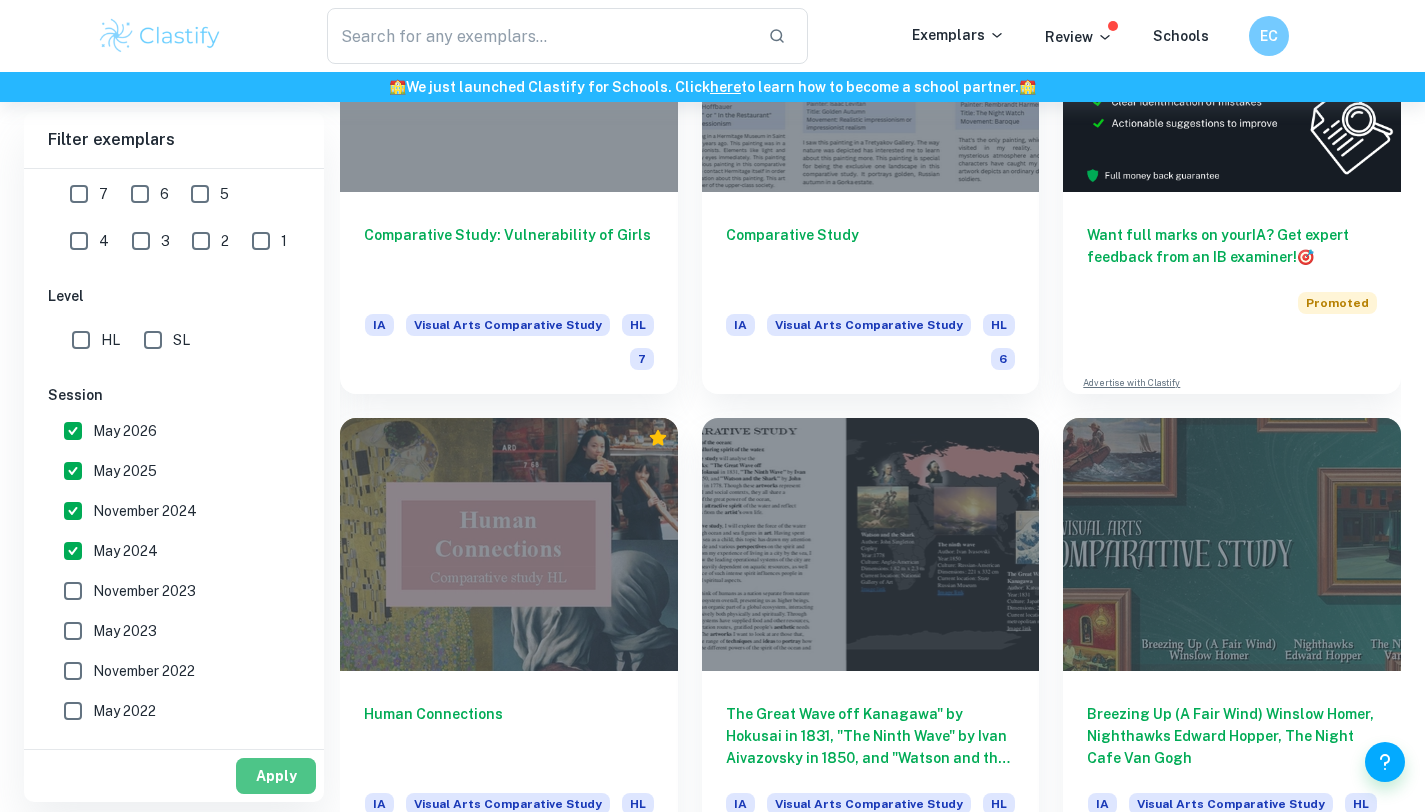 click on "Apply" at bounding box center (276, 776) 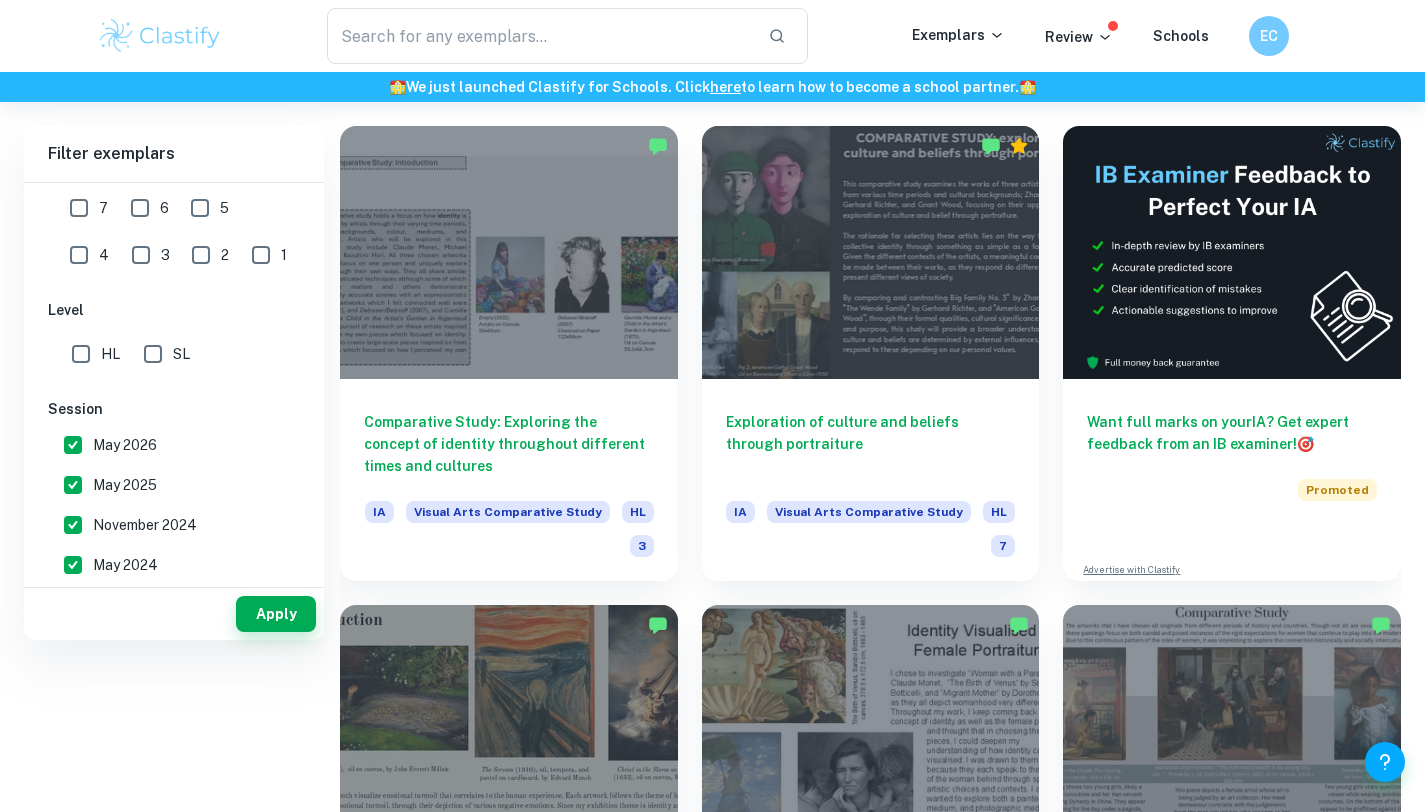 scroll, scrollTop: 958, scrollLeft: 0, axis: vertical 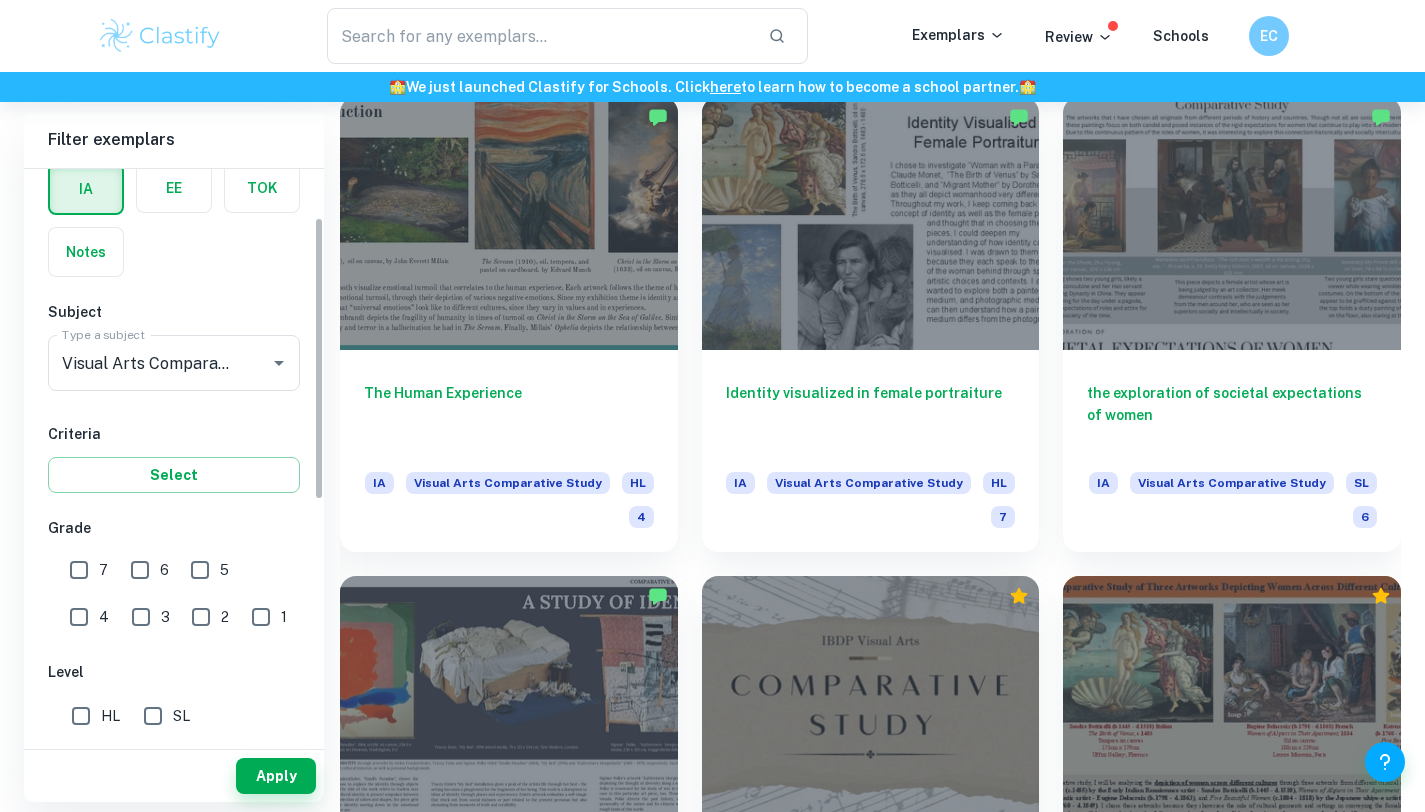 click on "7" at bounding box center (79, 570) 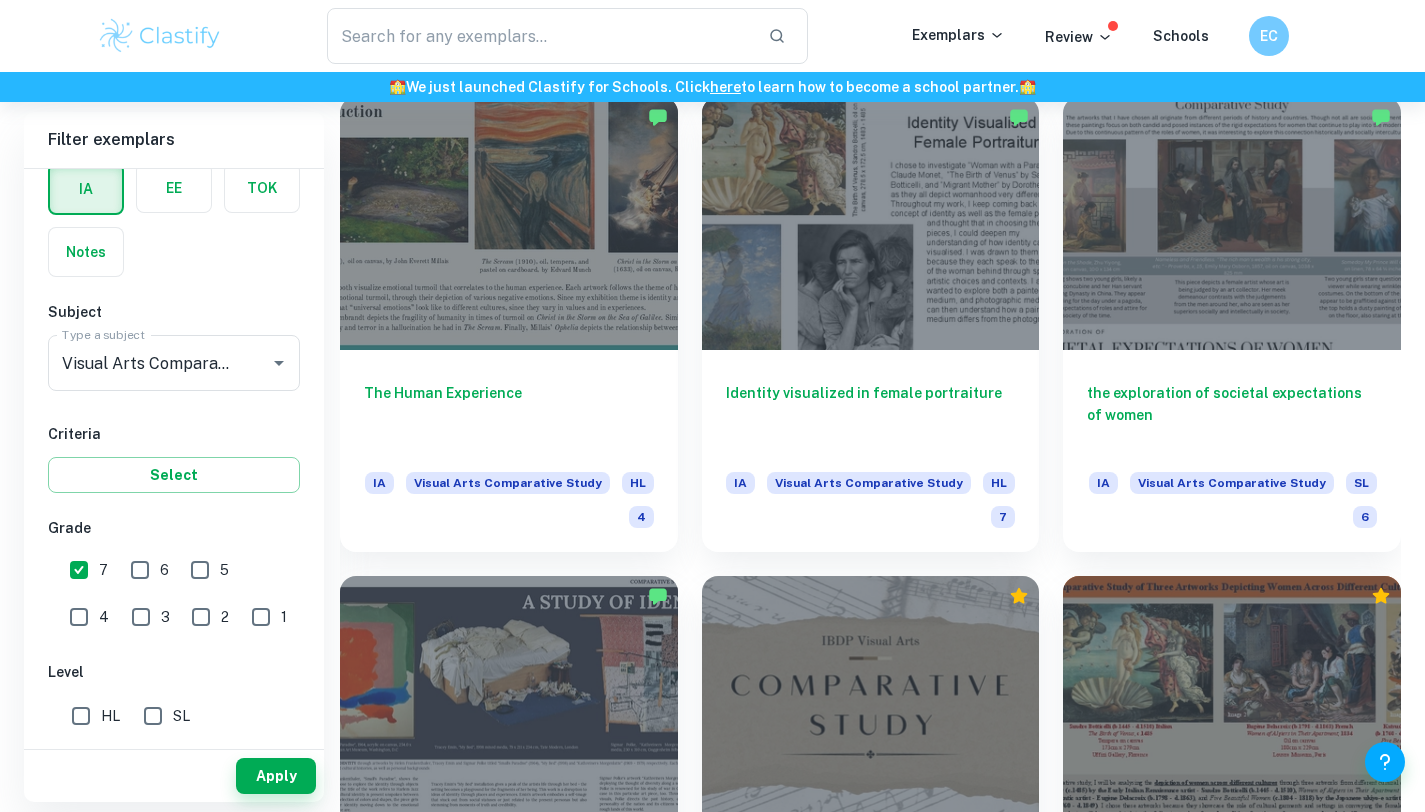 click on "6" at bounding box center [140, 570] 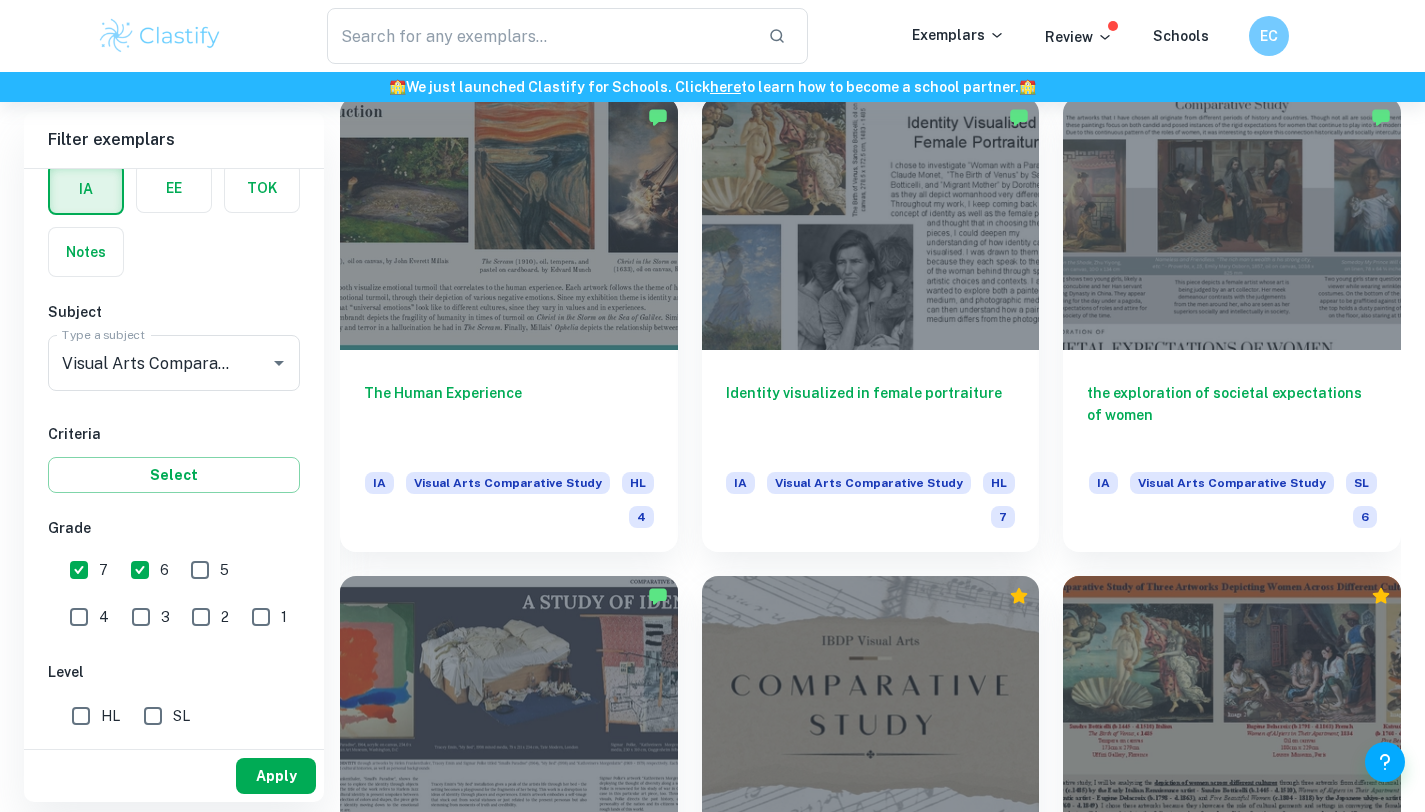 click on "Apply" at bounding box center [276, 776] 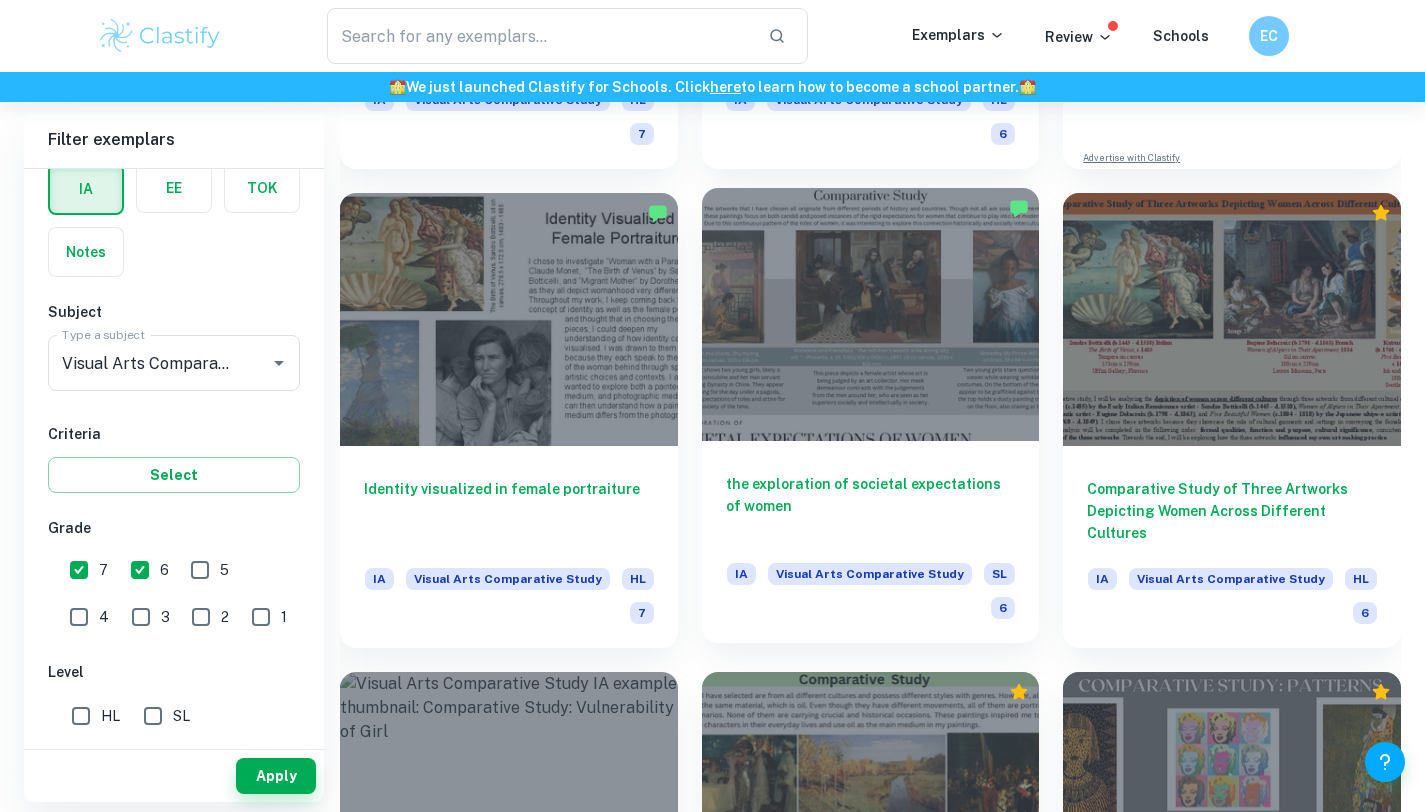 scroll, scrollTop: 804, scrollLeft: 0, axis: vertical 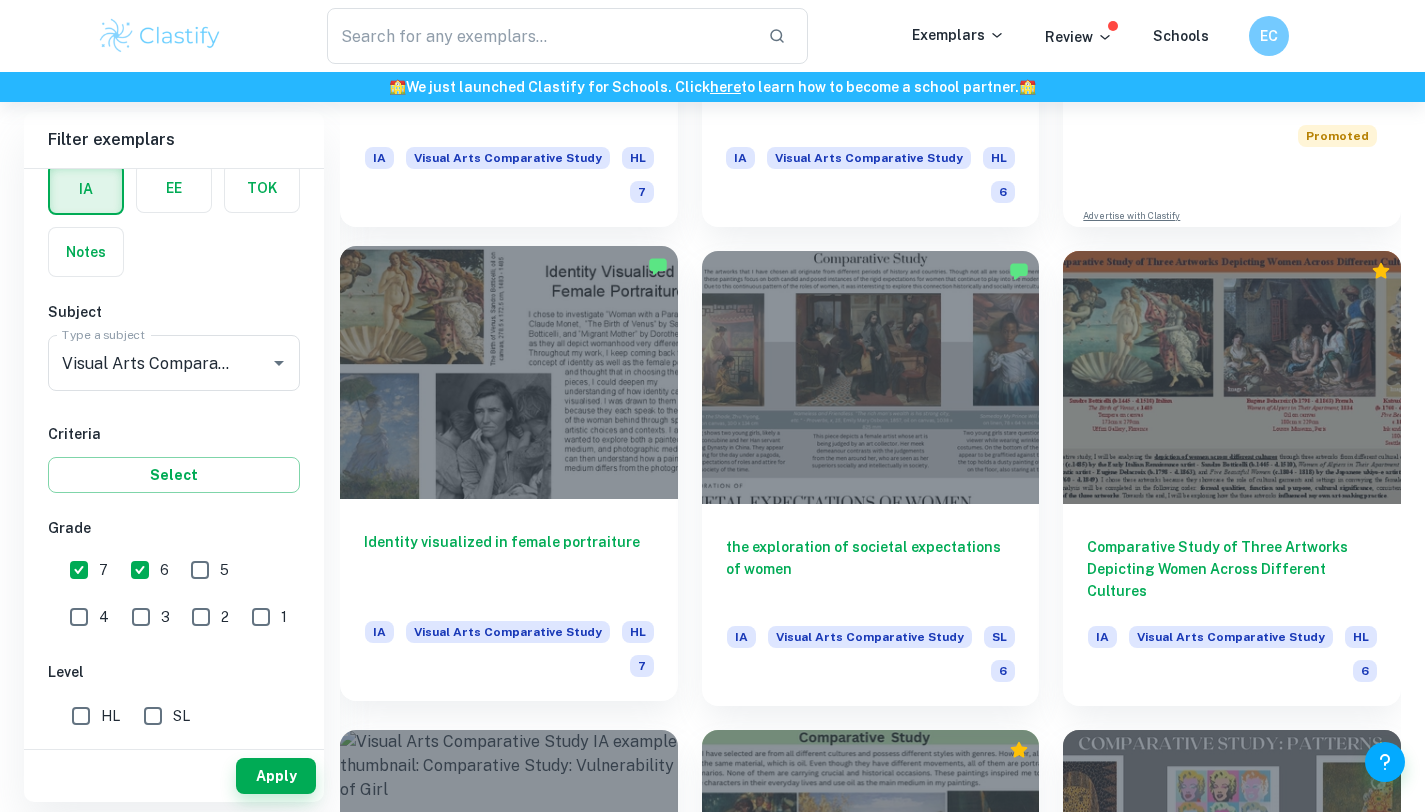 click on "Identity visualized in female portraiture" at bounding box center (509, 564) 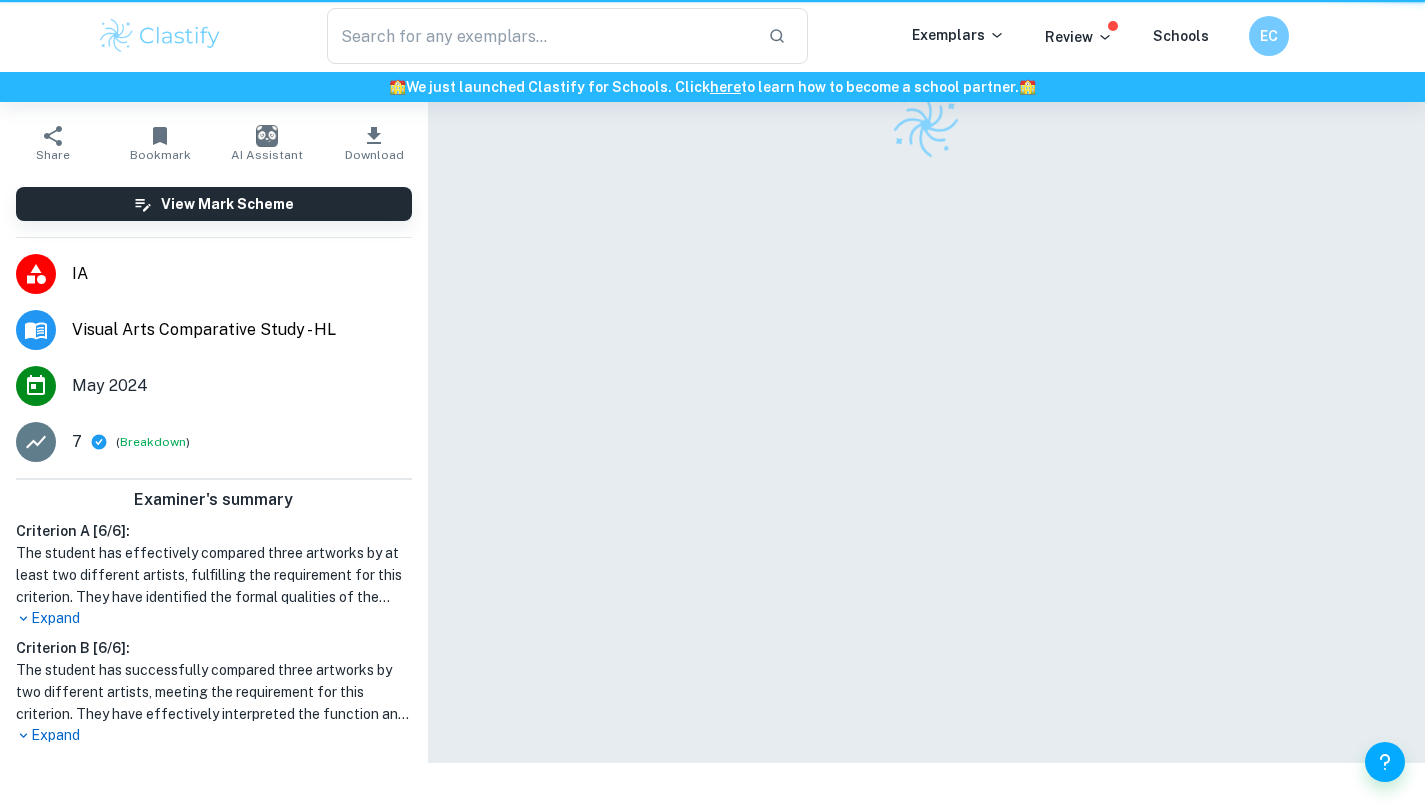 scroll, scrollTop: 0, scrollLeft: 0, axis: both 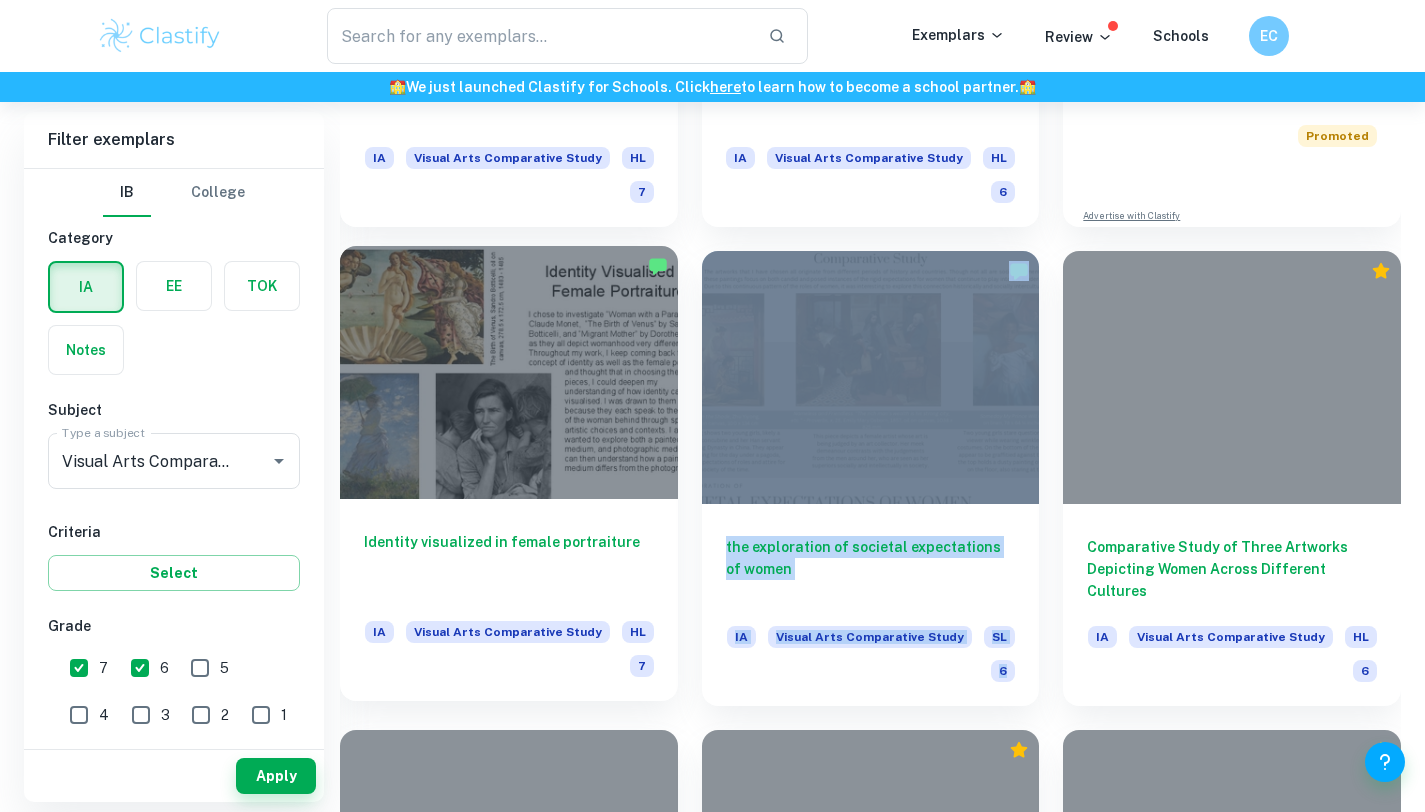 click on "Identity visualized in female portraiture" at bounding box center [509, 564] 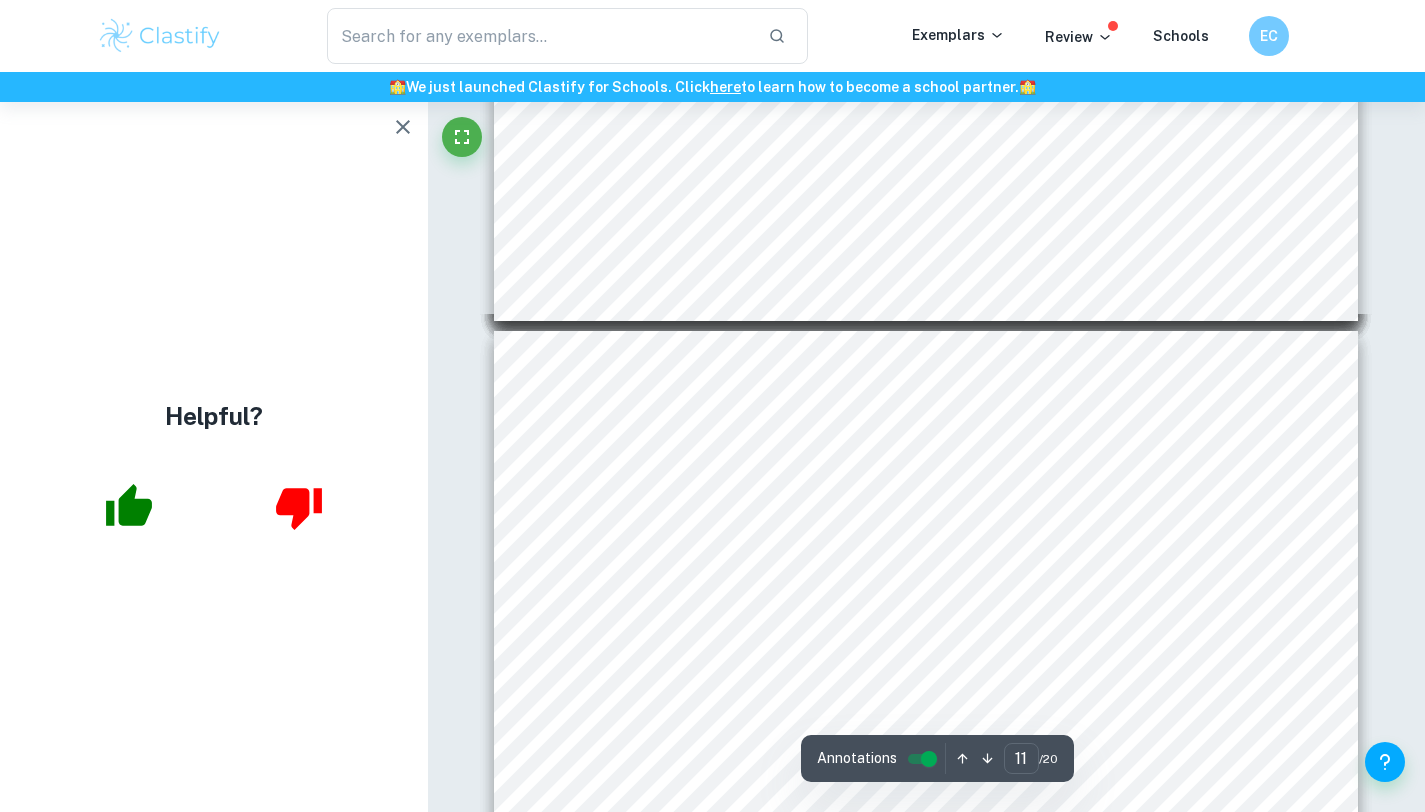 scroll, scrollTop: 6138, scrollLeft: 0, axis: vertical 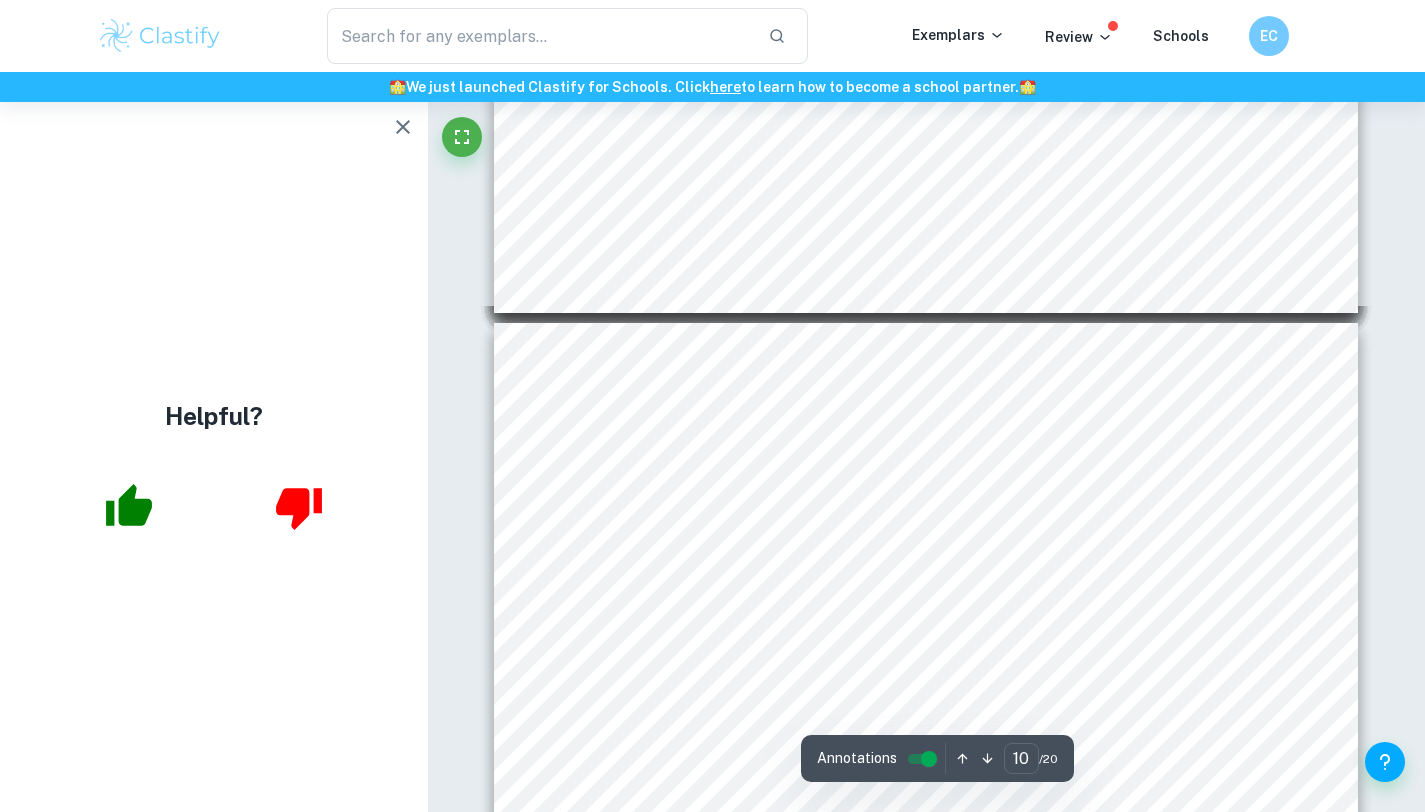 type on "9" 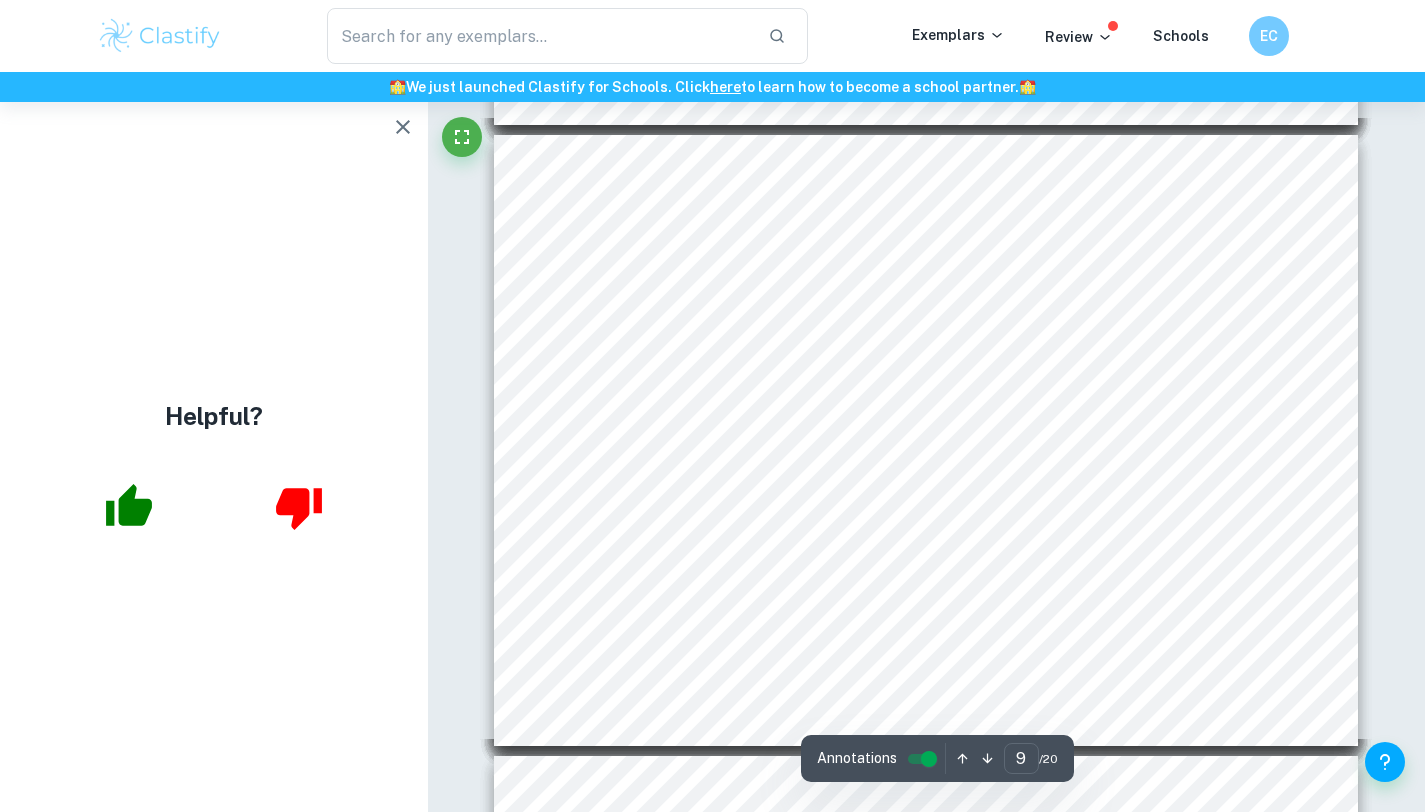 scroll, scrollTop: 5092, scrollLeft: 0, axis: vertical 